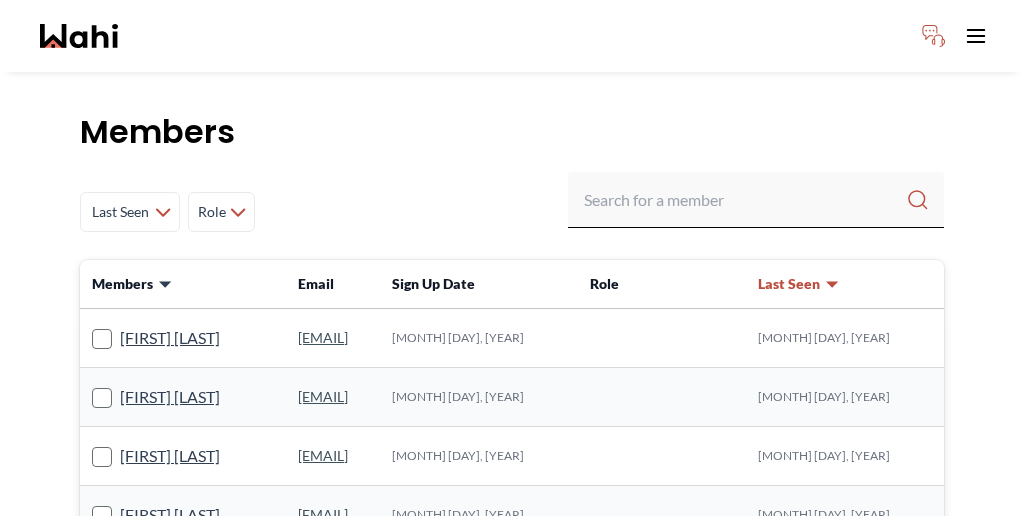scroll, scrollTop: 0, scrollLeft: 0, axis: both 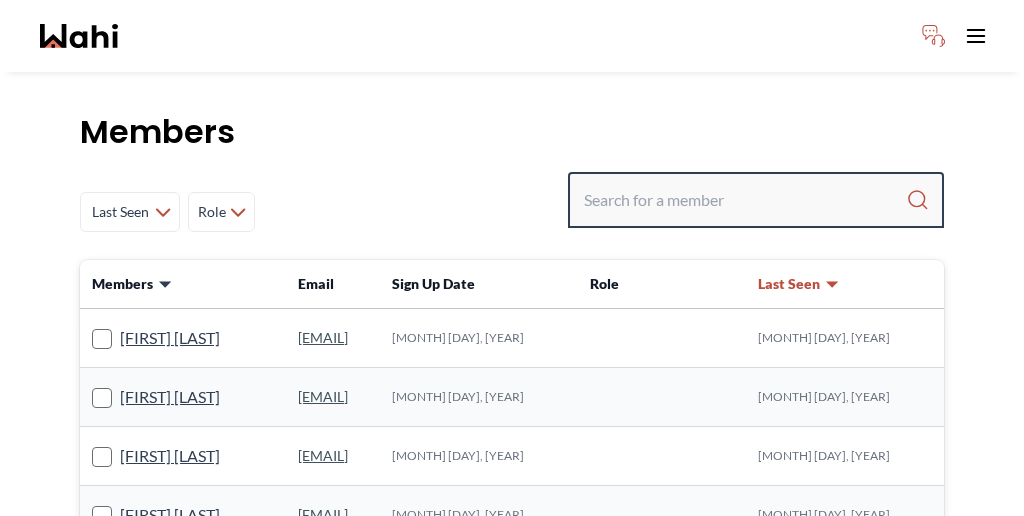 click at bounding box center [745, 200] 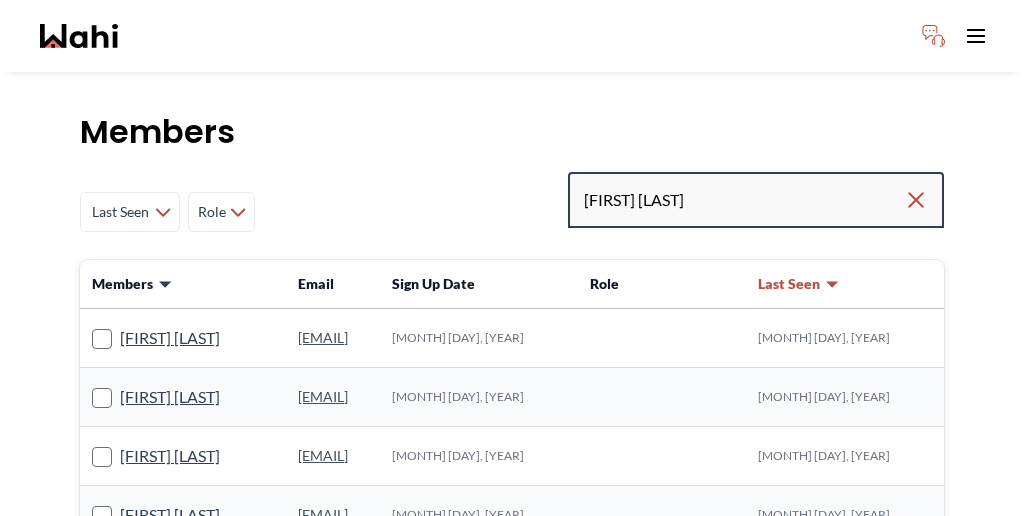 type on "Jaspreet Kaur" 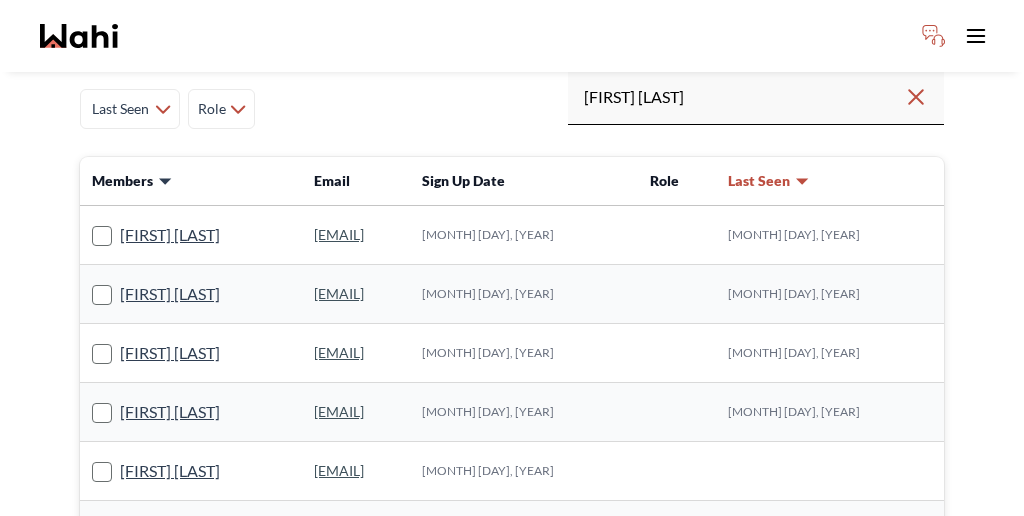 scroll, scrollTop: 0, scrollLeft: 0, axis: both 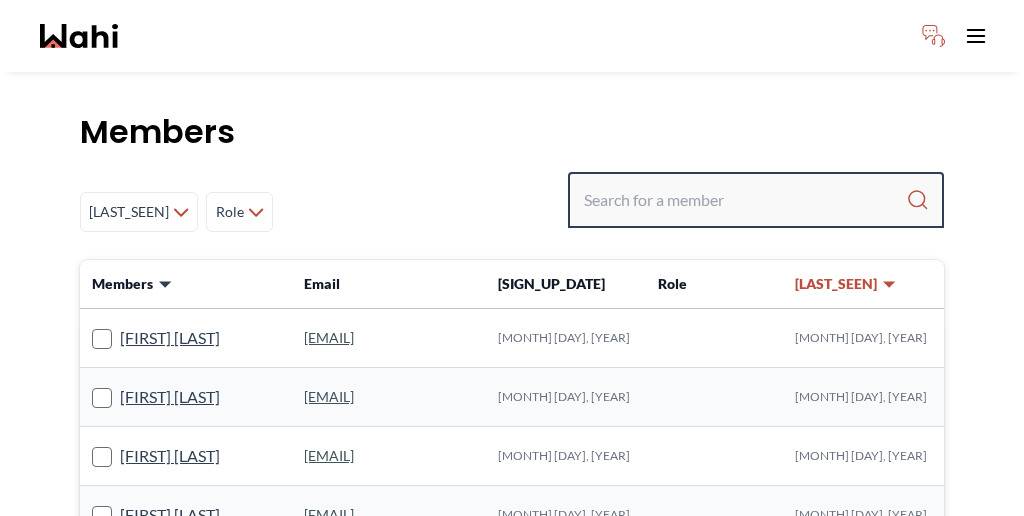 click at bounding box center (745, 200) 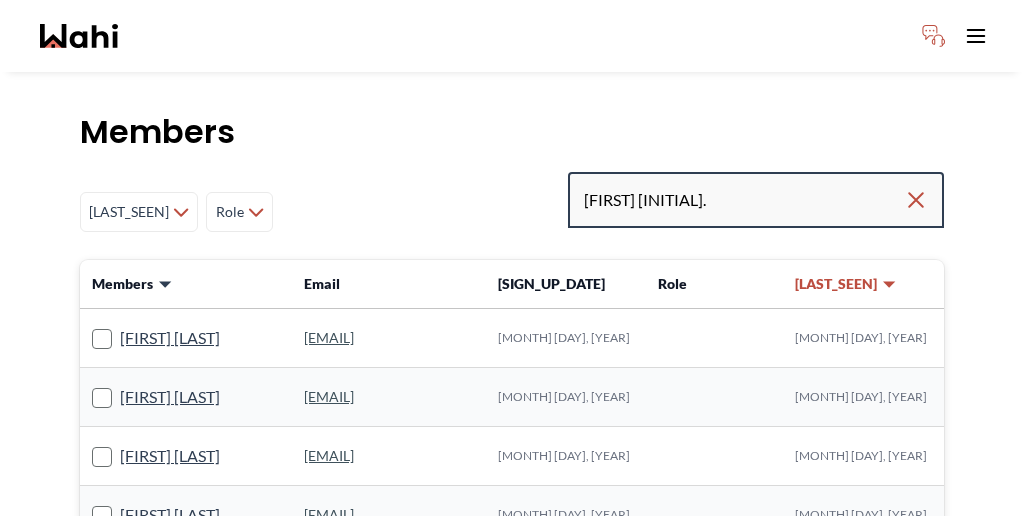 type on "[FIRST] [INITIAL]." 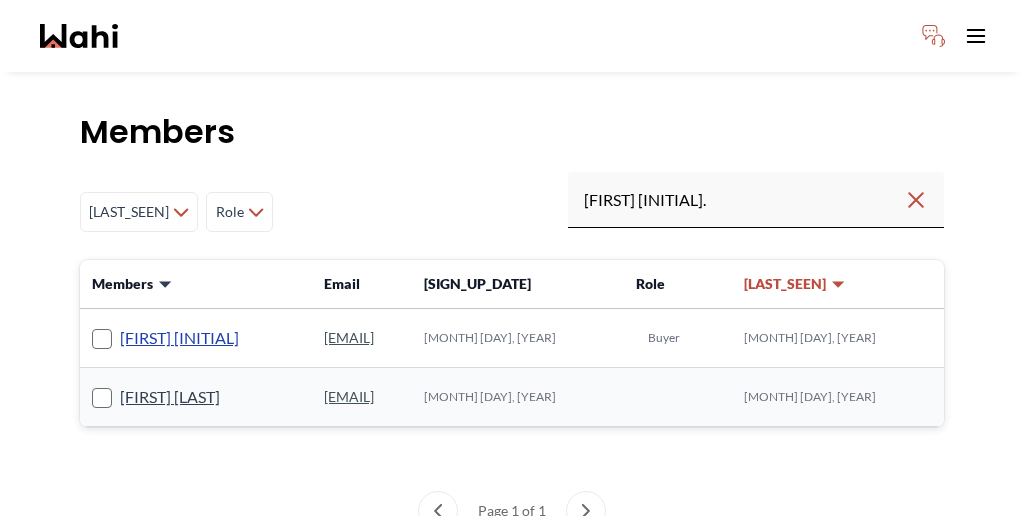click on "[FIRST] [INITIAL]" at bounding box center [179, 338] 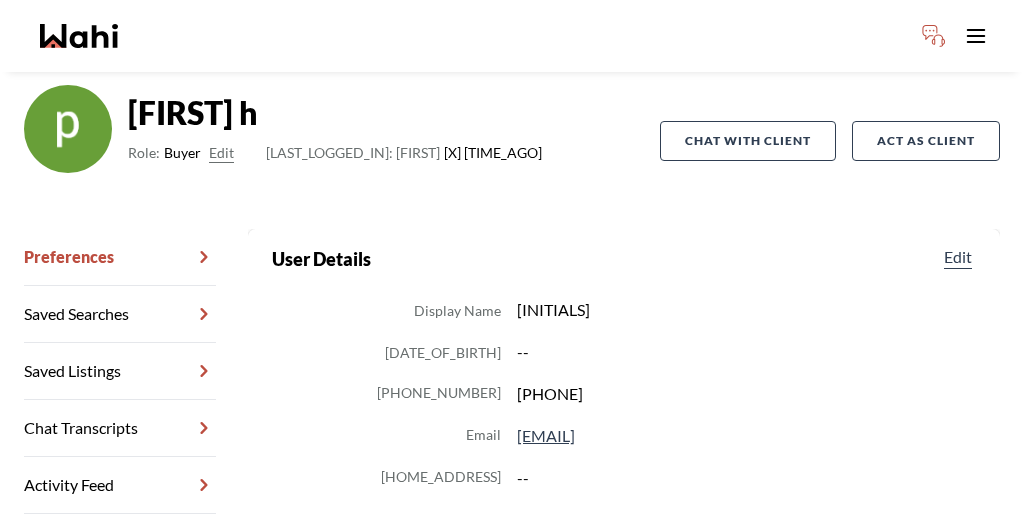 click on "Chat Transcripts" at bounding box center [120, 428] 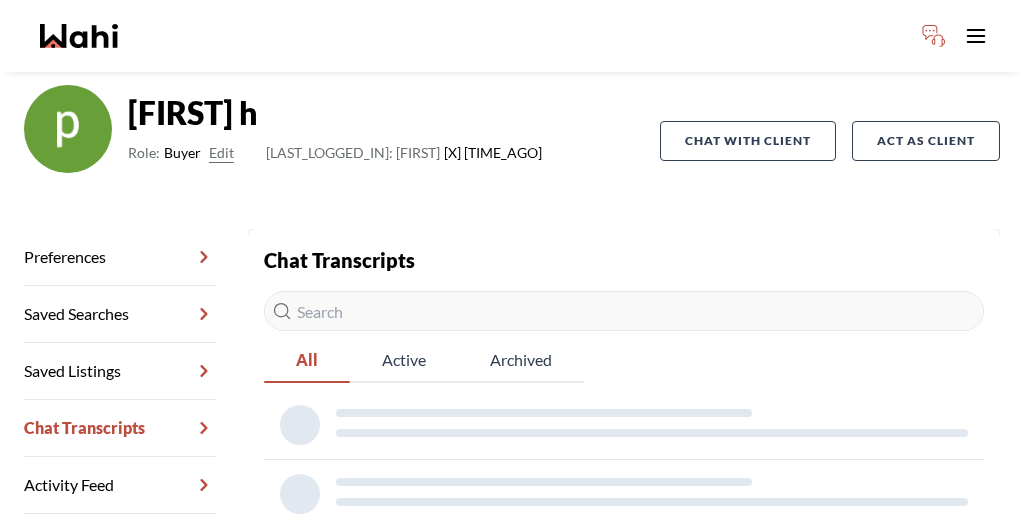 scroll, scrollTop: 91, scrollLeft: 0, axis: vertical 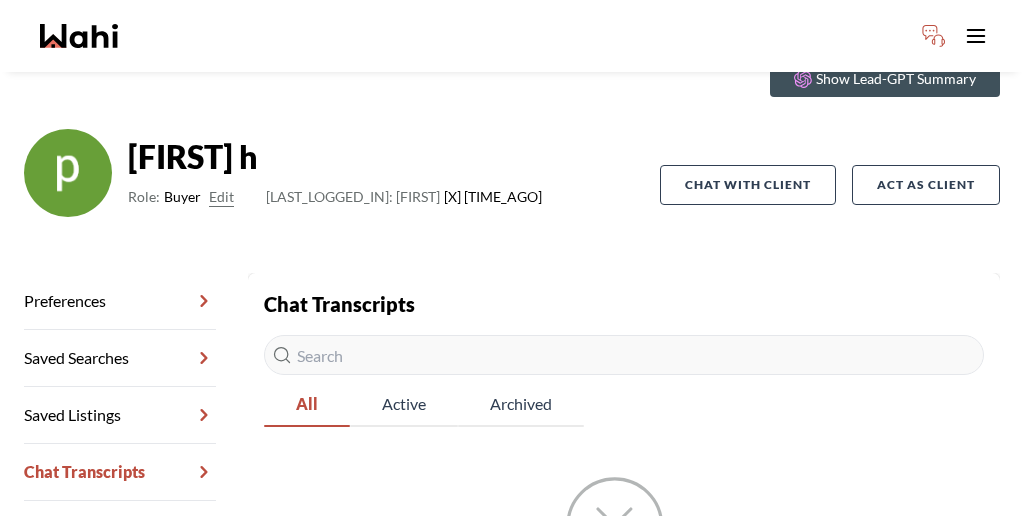 click on "Chat Transcripts" at bounding box center (120, 472) 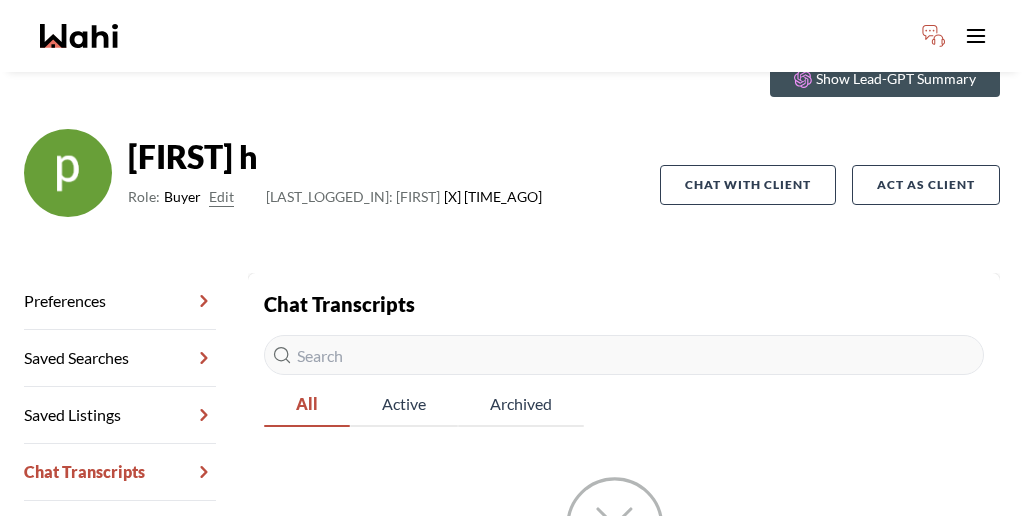 click on "Preferences" at bounding box center (120, 301) 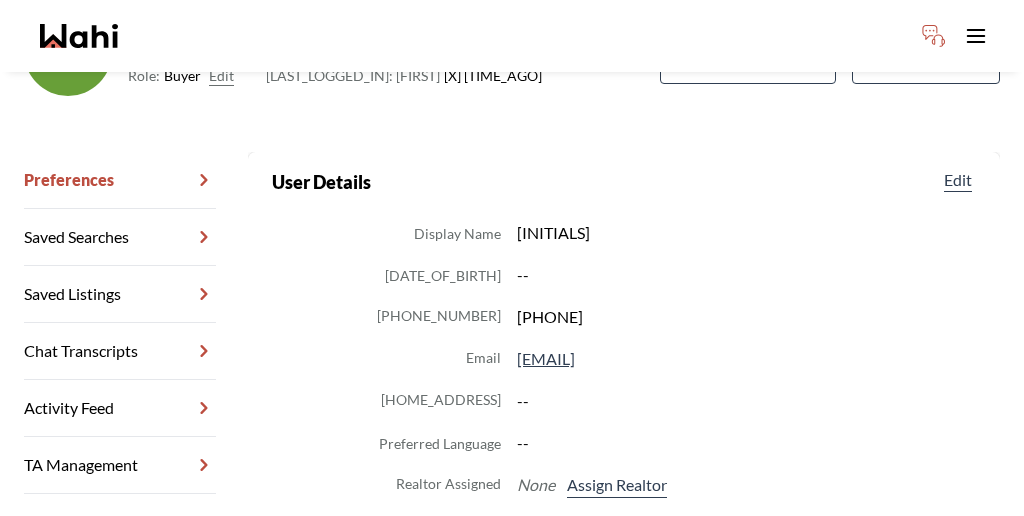 scroll, scrollTop: 226, scrollLeft: 0, axis: vertical 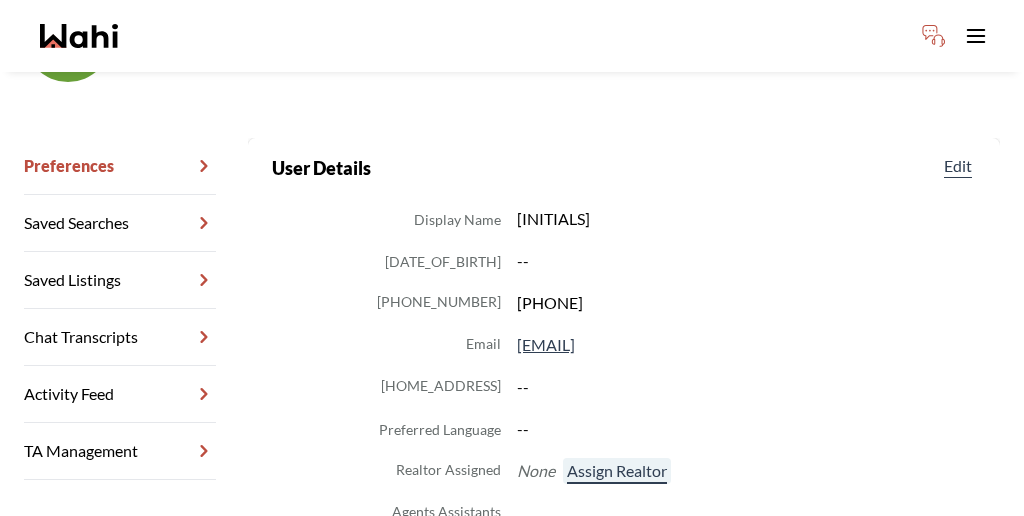 click on "Assign Realtor" at bounding box center [617, 471] 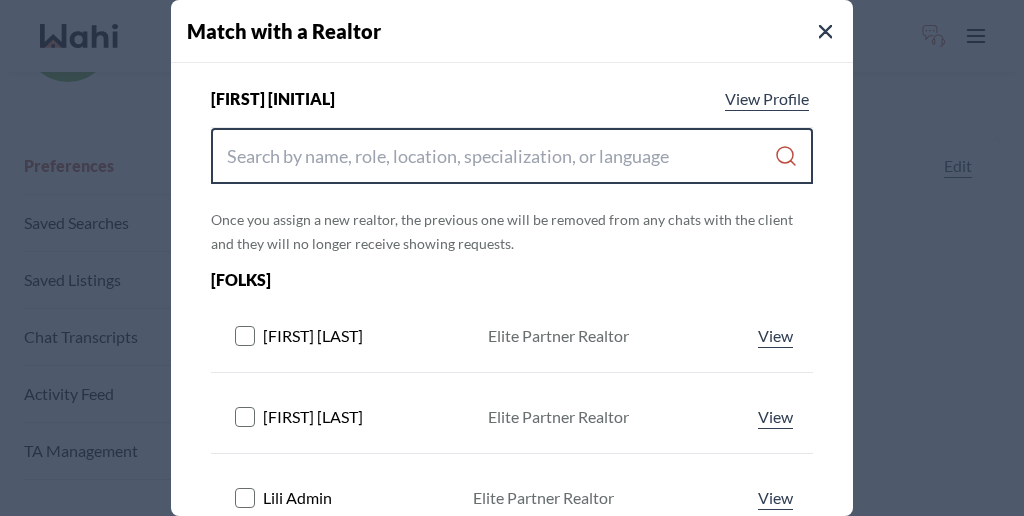 click at bounding box center (501, 156) 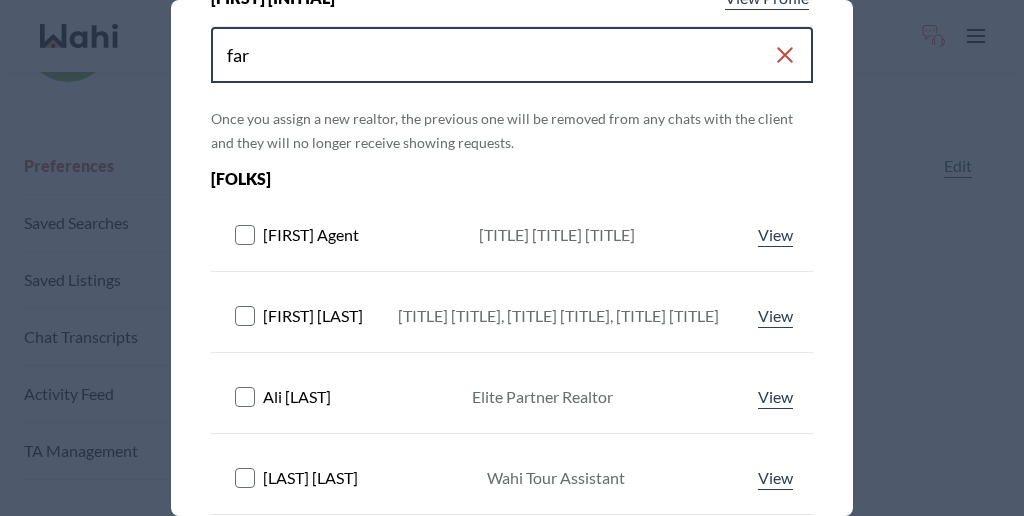 scroll, scrollTop: 0, scrollLeft: 0, axis: both 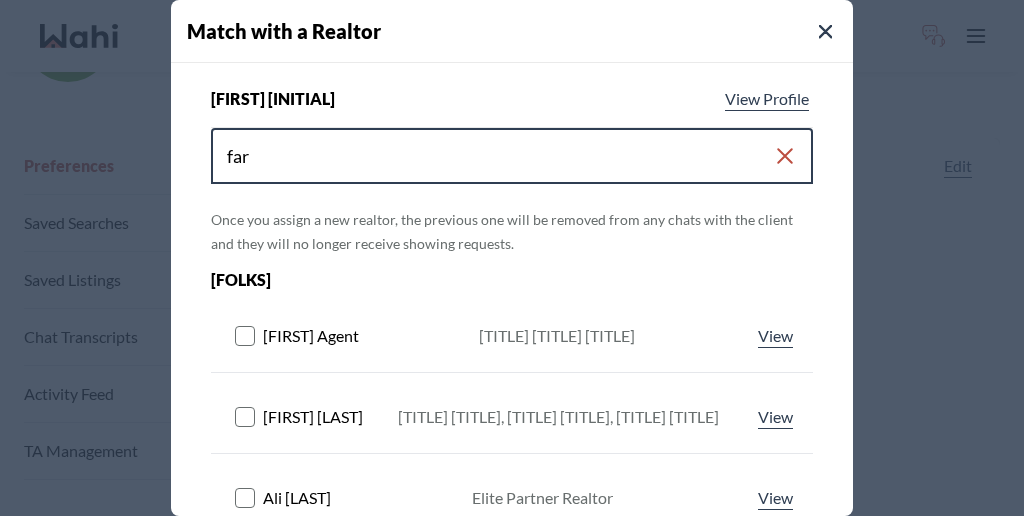 type on "far" 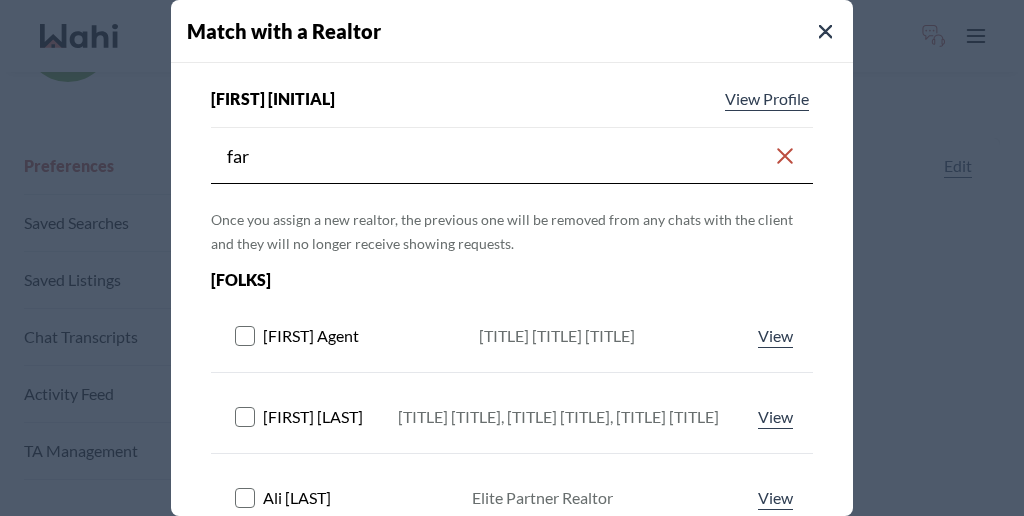 click at bounding box center (244, 417) 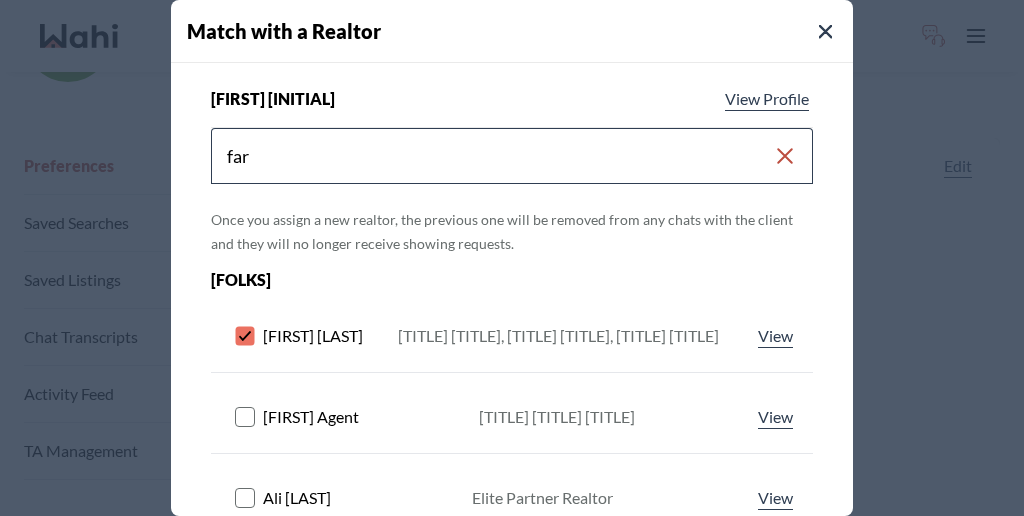 scroll, scrollTop: 192, scrollLeft: 0, axis: vertical 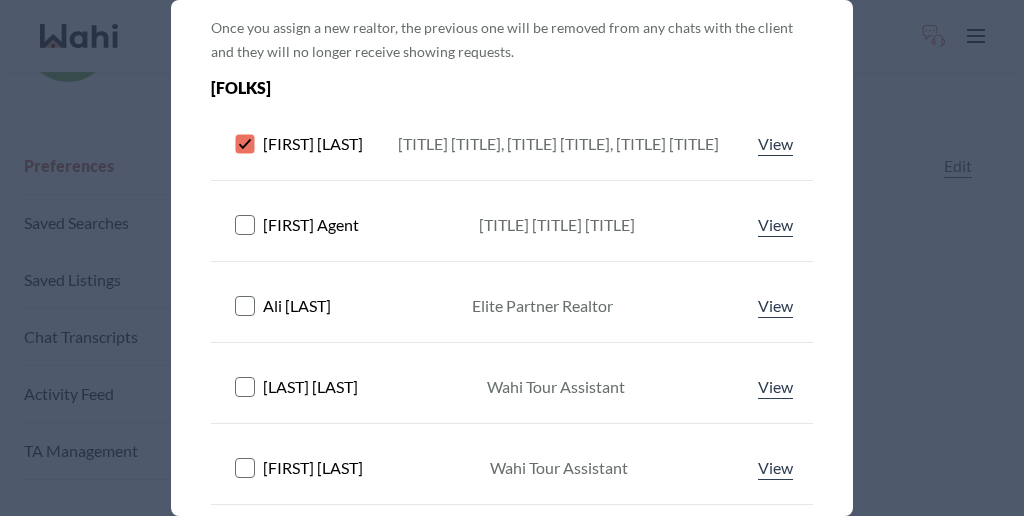 click on "Save Changes" at bounding box center [730, 669] 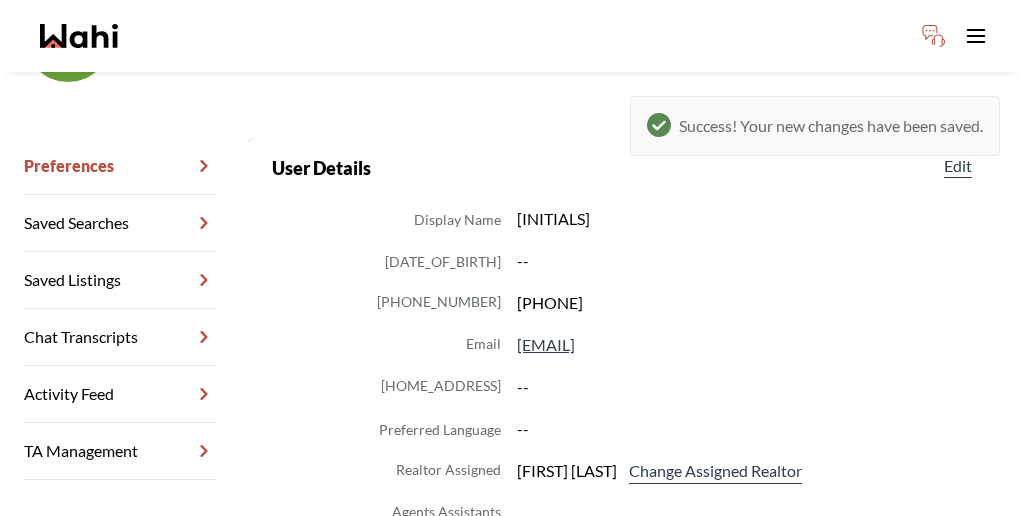 click on "Chat Transcripts" at bounding box center (120, 337) 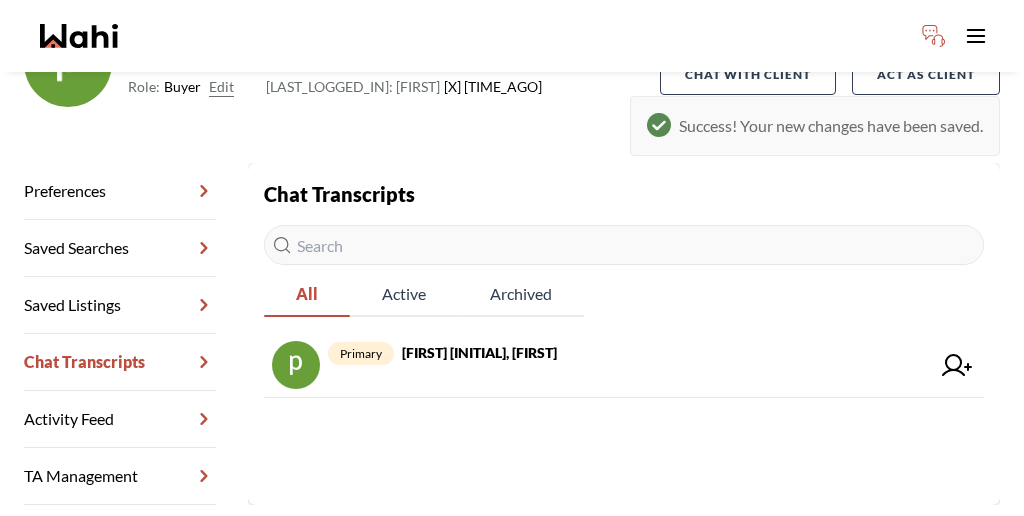 scroll, scrollTop: 66, scrollLeft: 0, axis: vertical 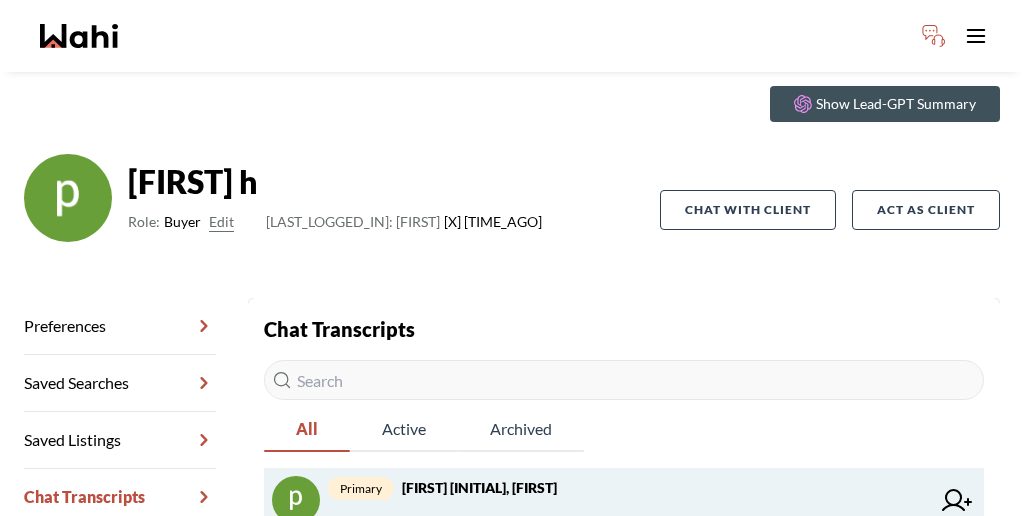 click on "primary [FIRST] [INITIAL], [FIRST]" at bounding box center [629, 488] 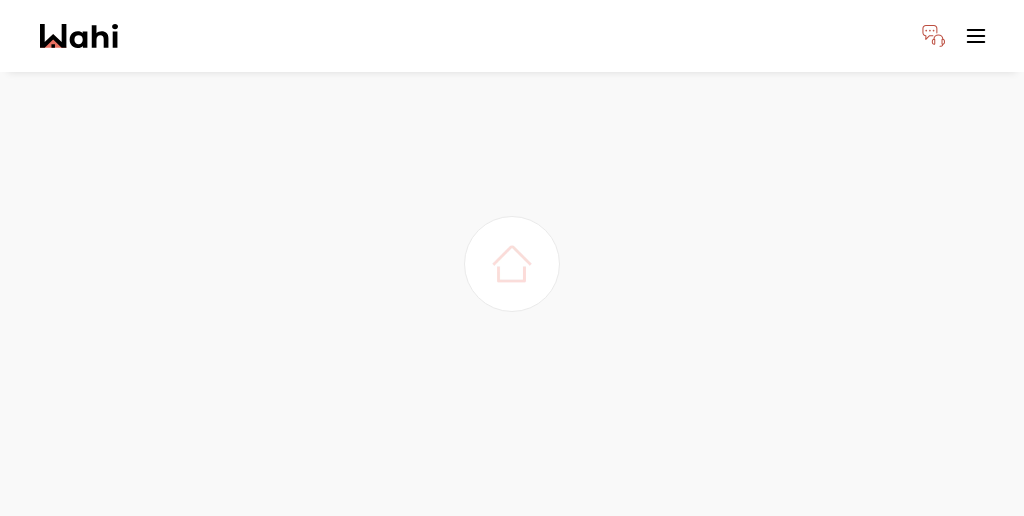 scroll, scrollTop: 0, scrollLeft: 0, axis: both 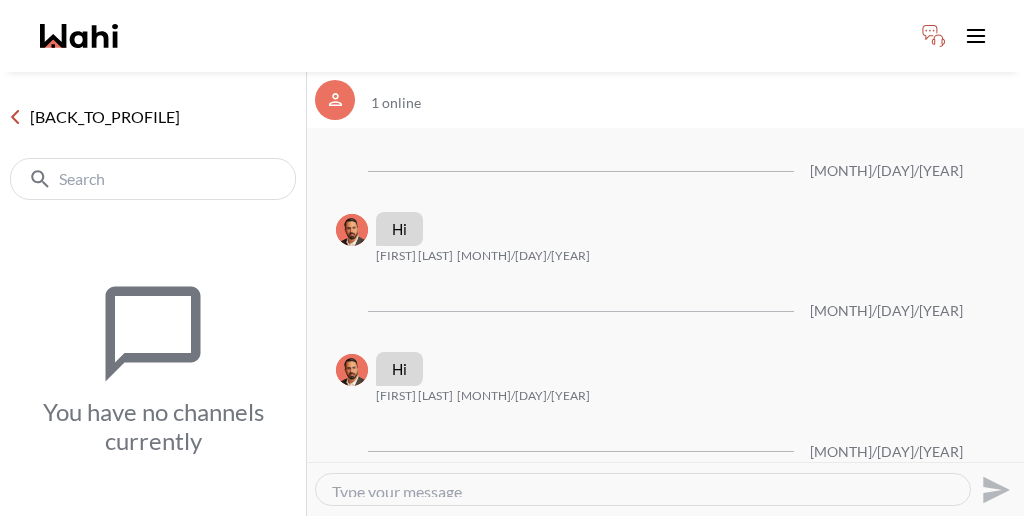 click at bounding box center [15, 117] 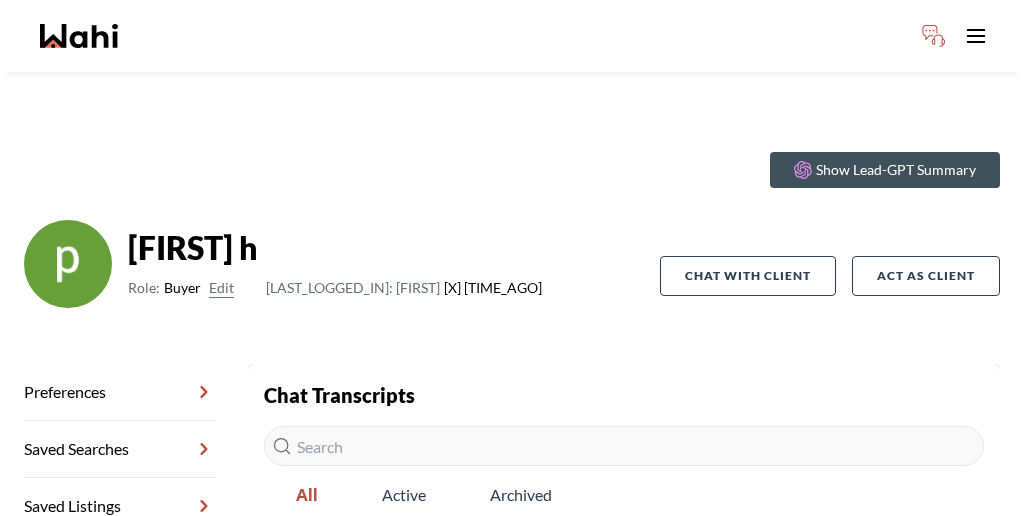click on "Chat Transcripts" at bounding box center (120, 563) 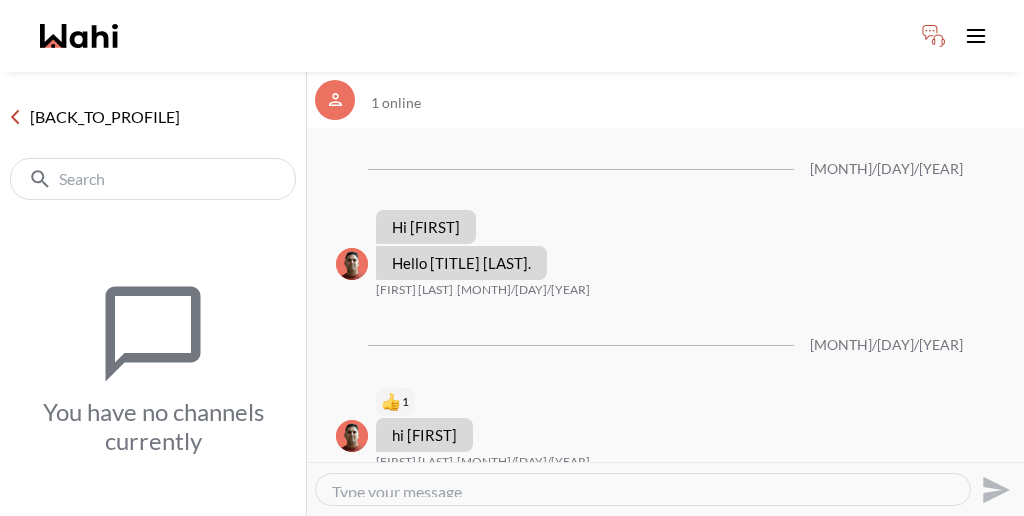 scroll, scrollTop: 1441, scrollLeft: 0, axis: vertical 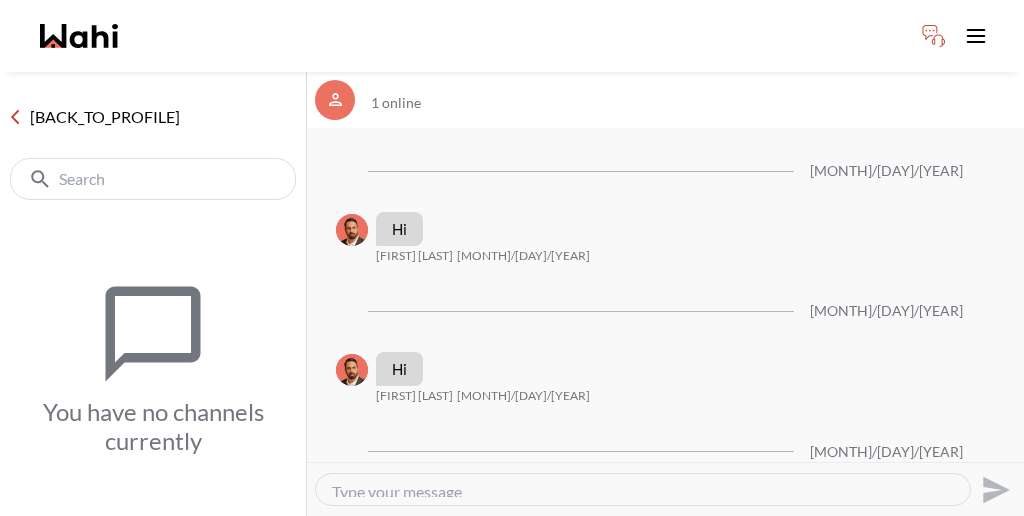 click at bounding box center (643, 489) 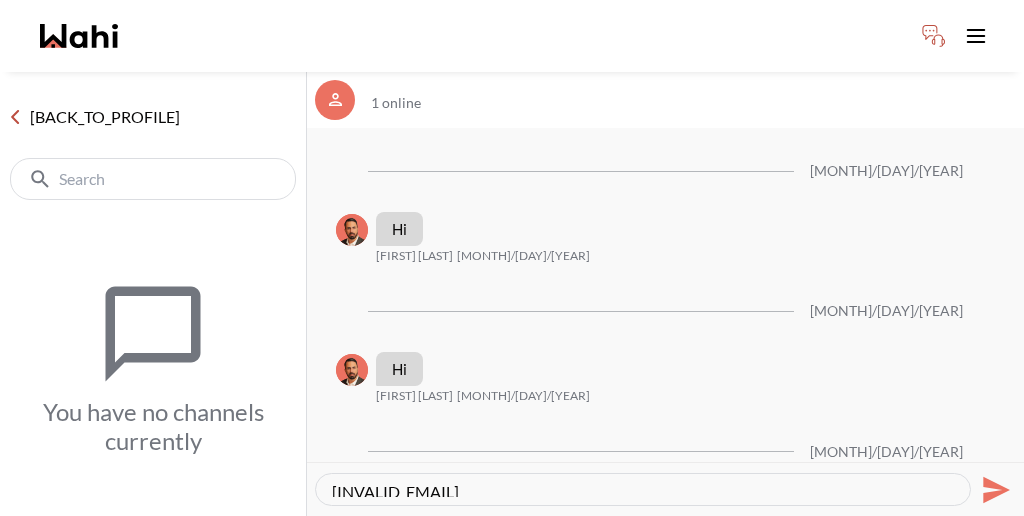 paste on "[URL]
[URL]" 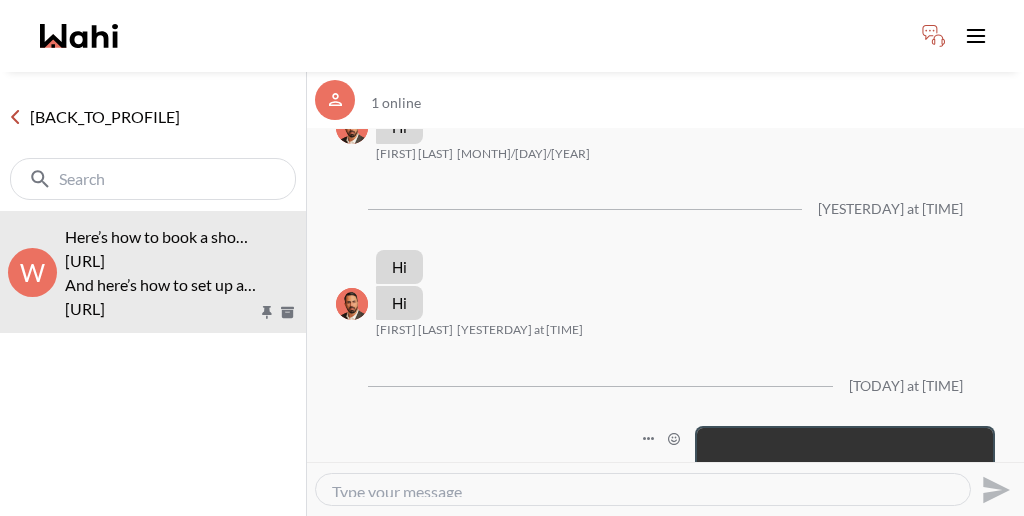 scroll, scrollTop: 2090, scrollLeft: 0, axis: vertical 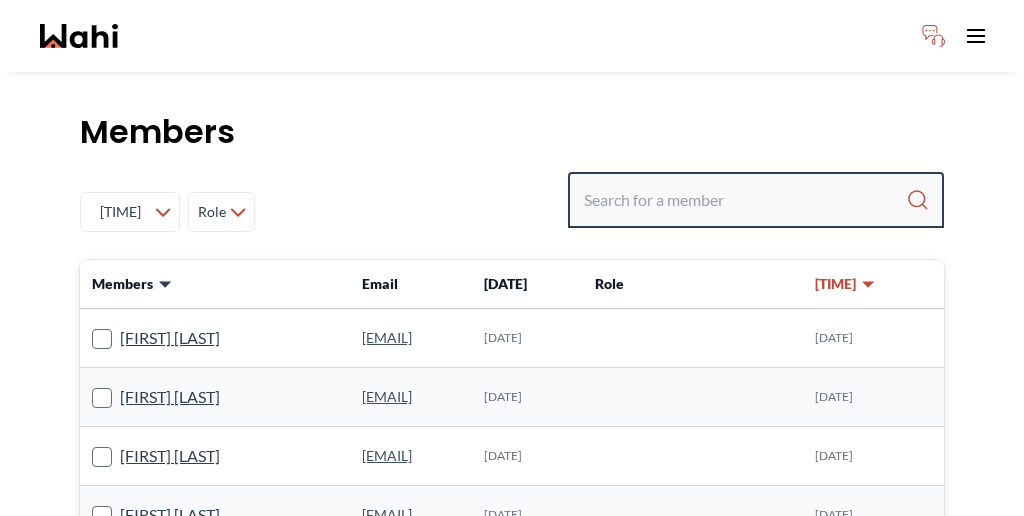 click at bounding box center [745, 200] 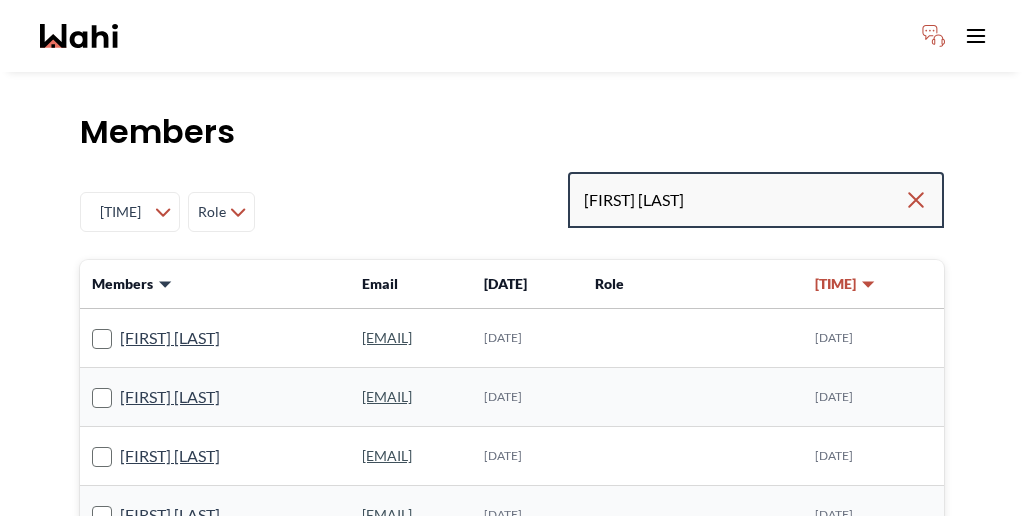 type on "[FIRST] [LAST]" 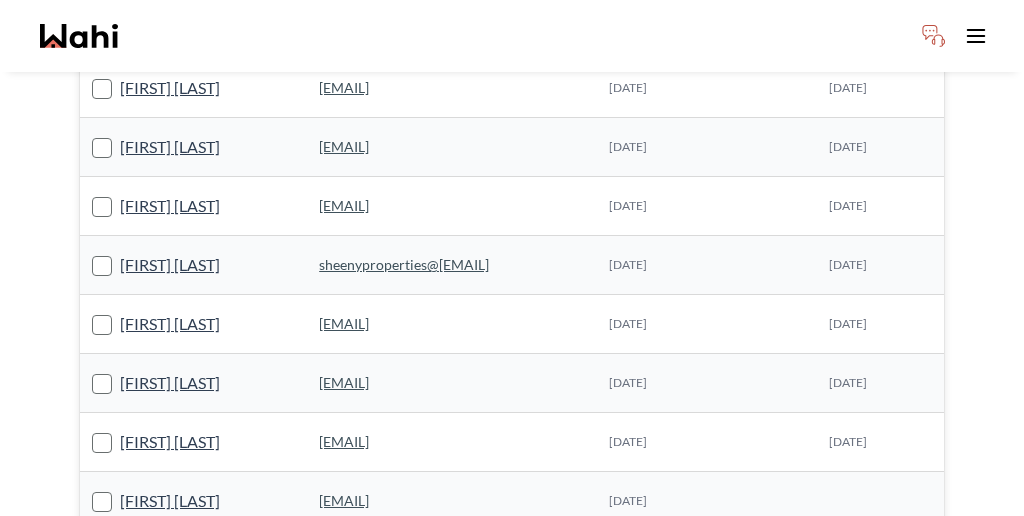 scroll, scrollTop: 370, scrollLeft: 0, axis: vertical 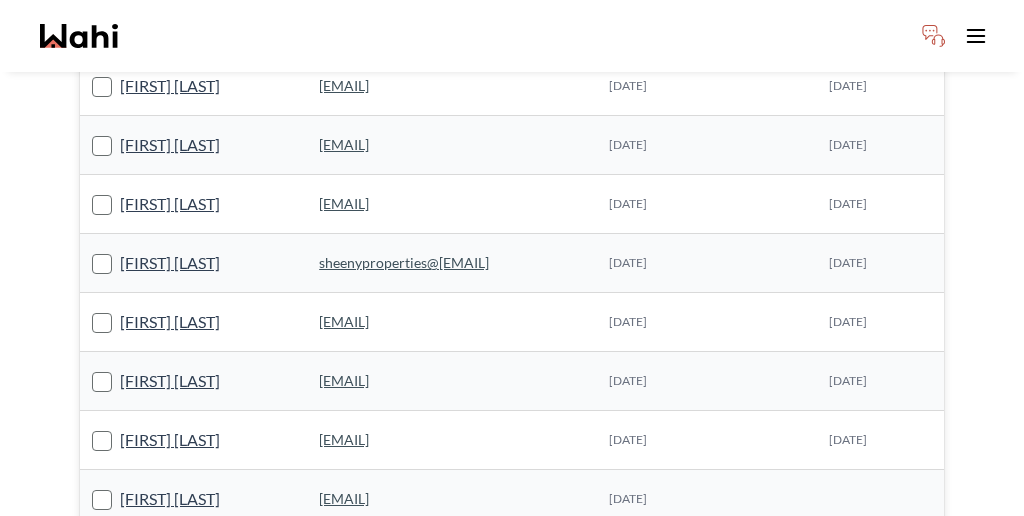 click on "[FIRST] [LAST]" at bounding box center [170, 617] 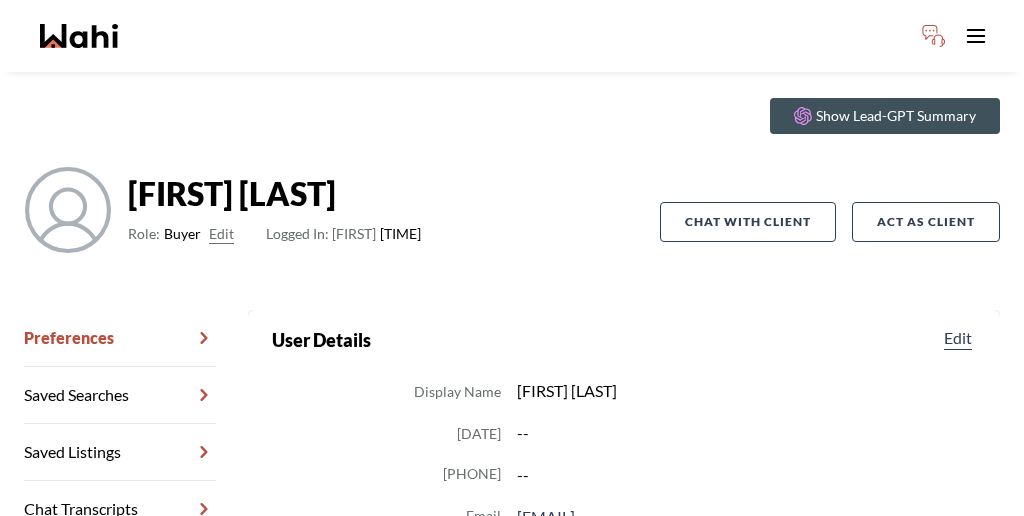 click on "Chat Transcripts" at bounding box center (120, 509) 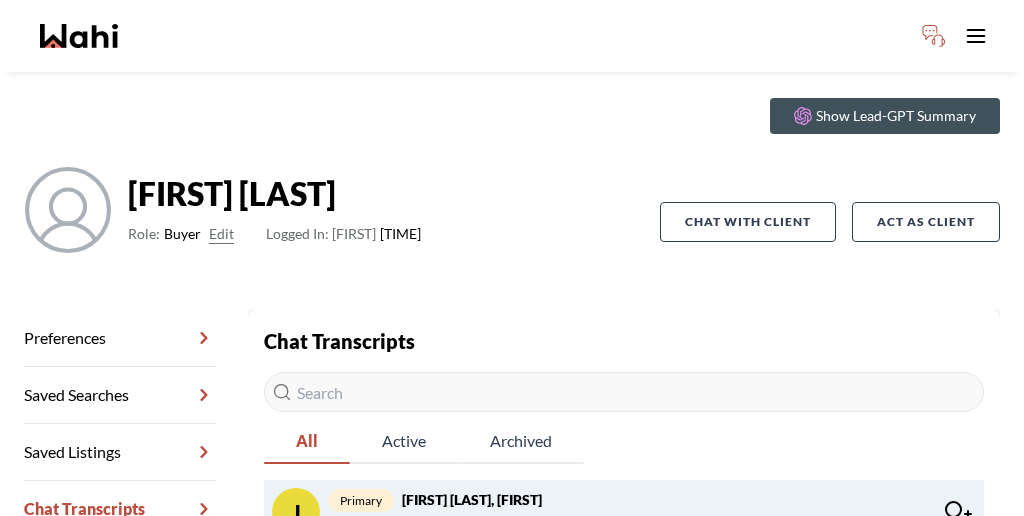 click on "Jay Patel :  Hi" at bounding box center [629, 524] 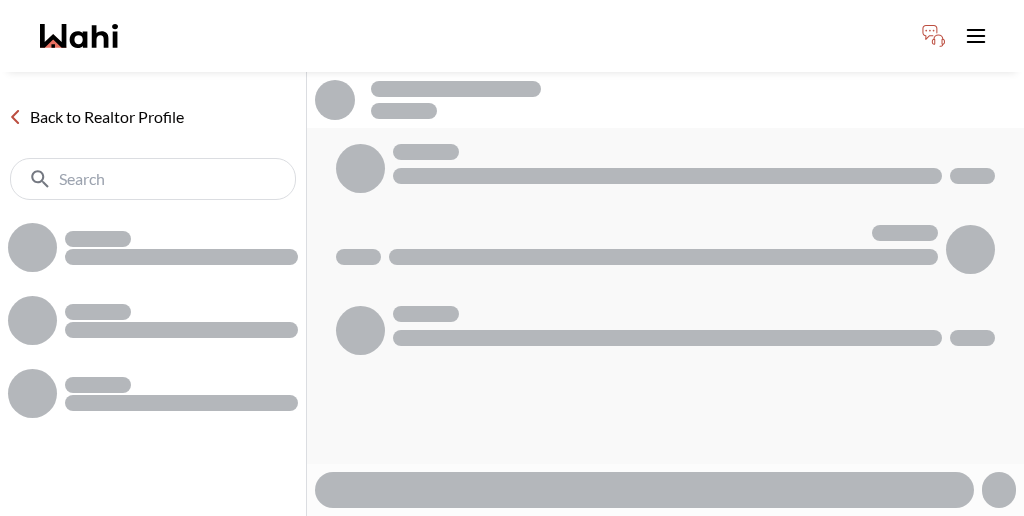 scroll, scrollTop: 0, scrollLeft: 0, axis: both 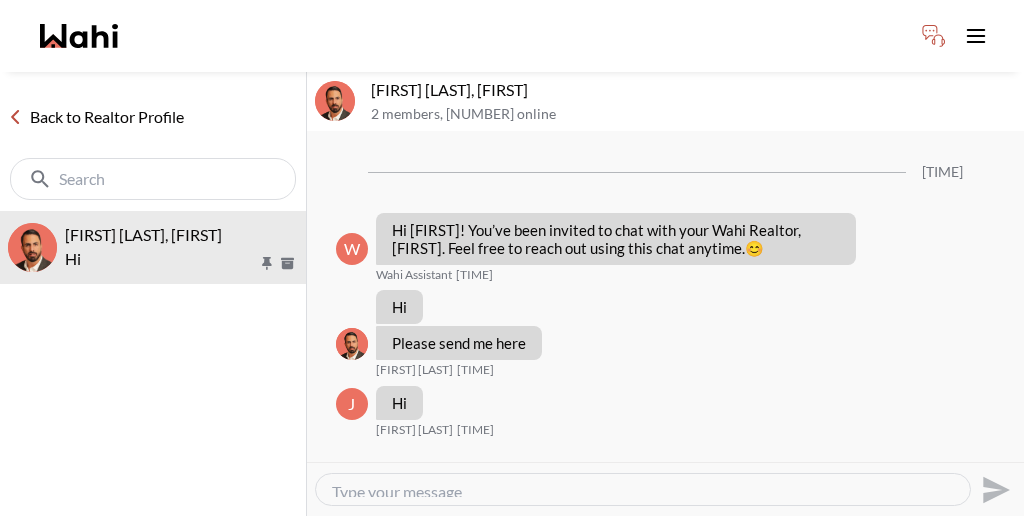 click at bounding box center (643, 489) 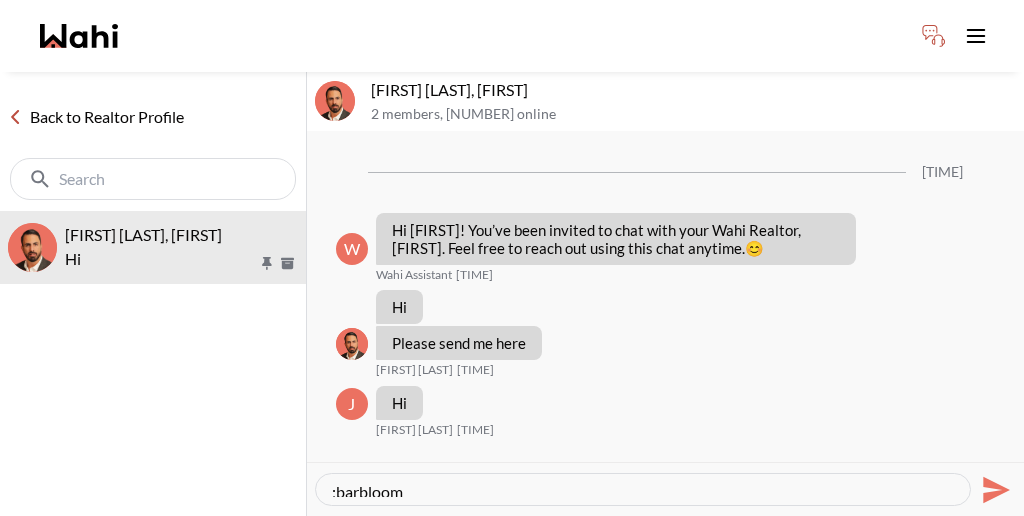 paste on "[URL]
[URL]" 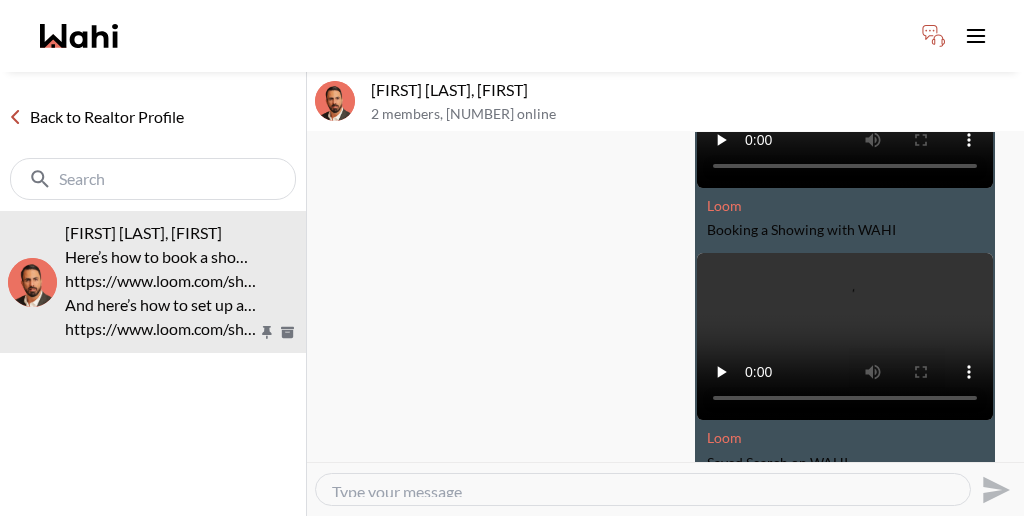 scroll, scrollTop: 565, scrollLeft: 0, axis: vertical 